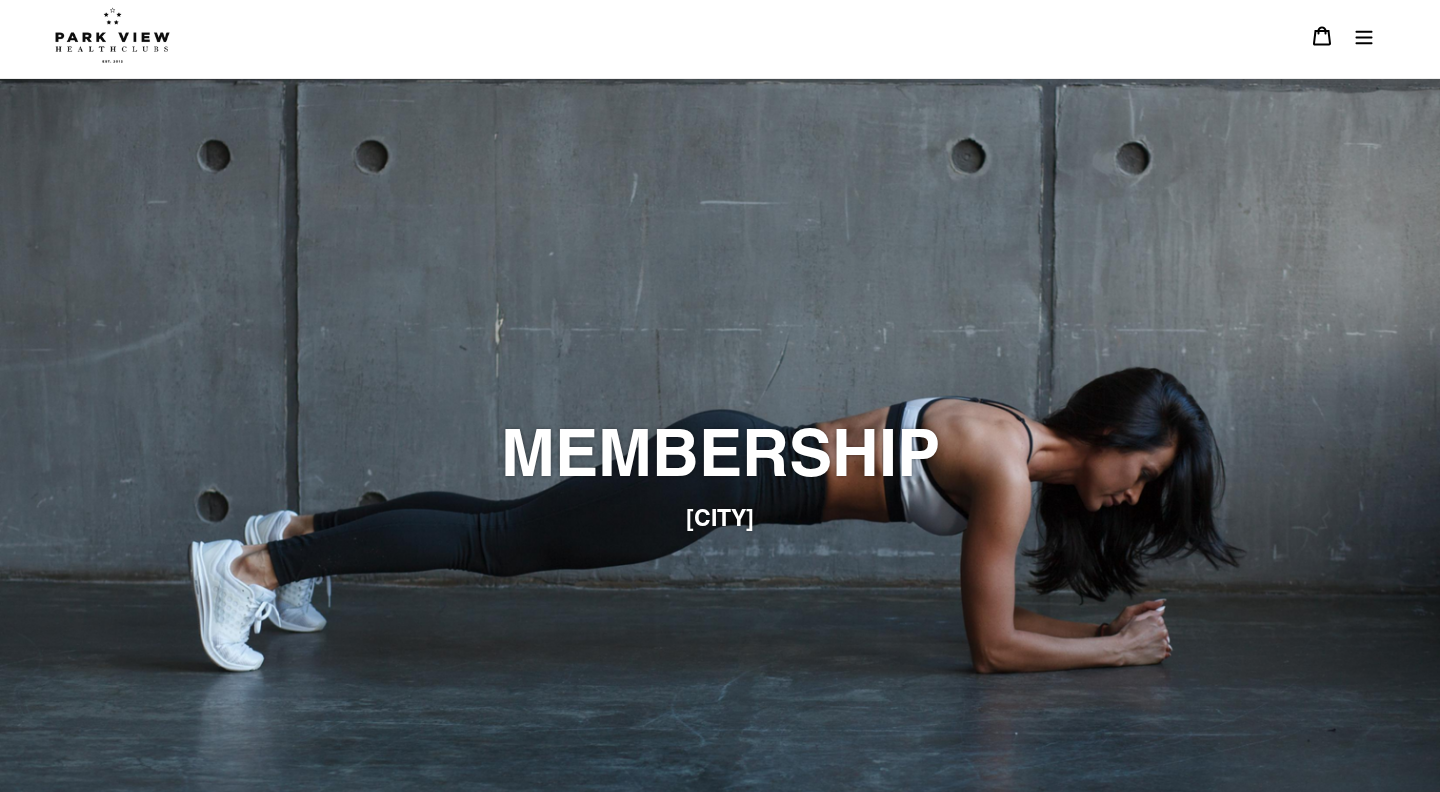 scroll, scrollTop: 7, scrollLeft: 0, axis: vertical 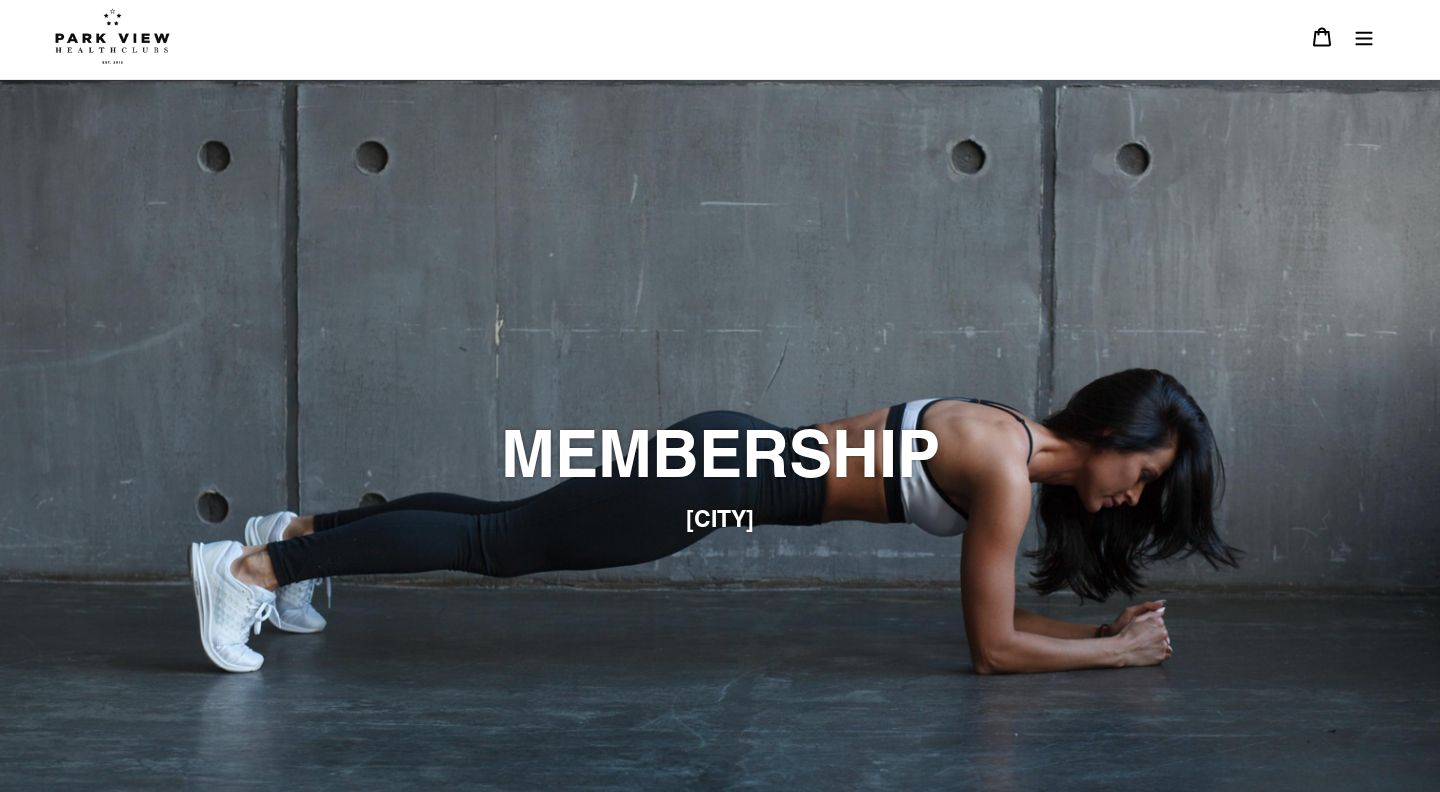click 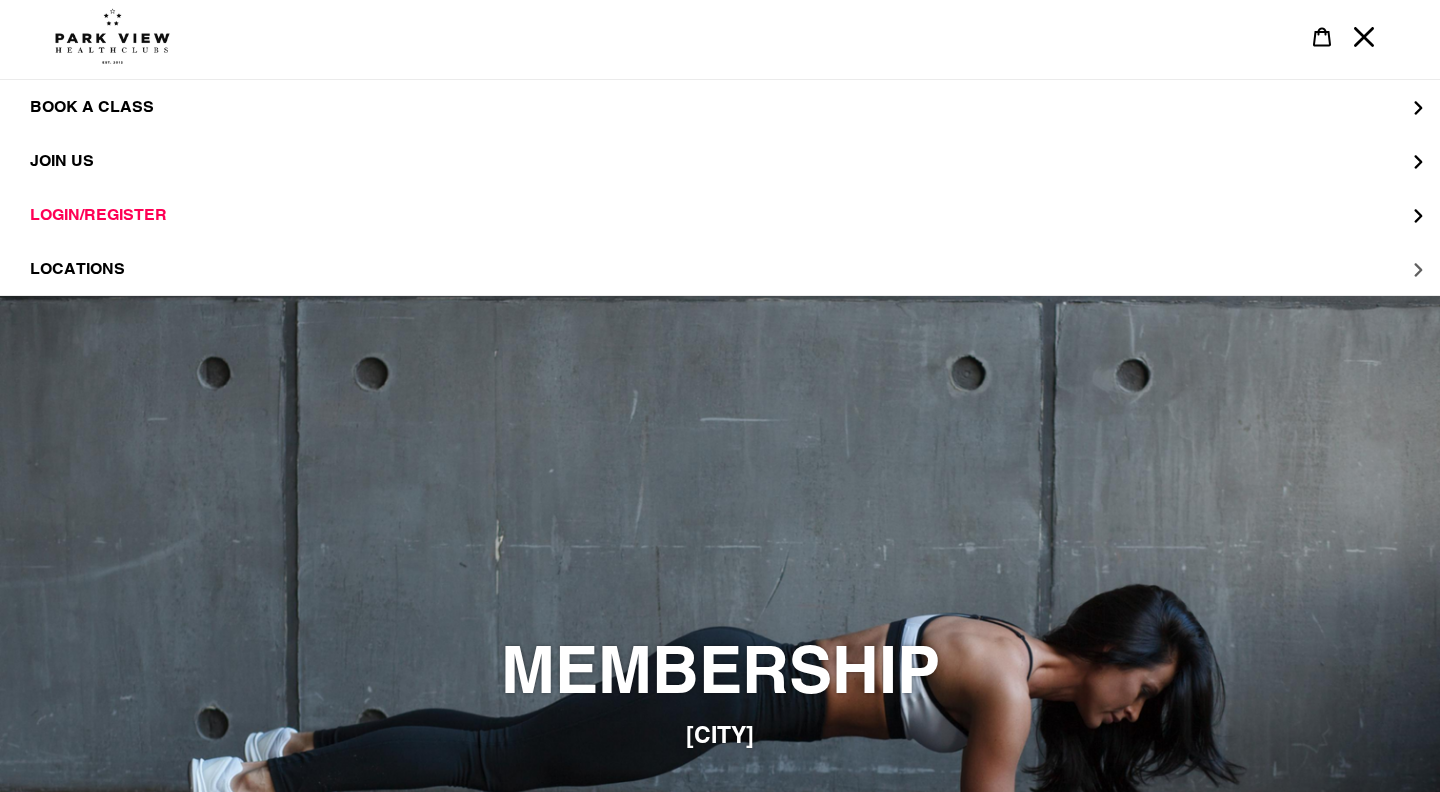 click on "LOCATIONS" at bounding box center (77, 269) 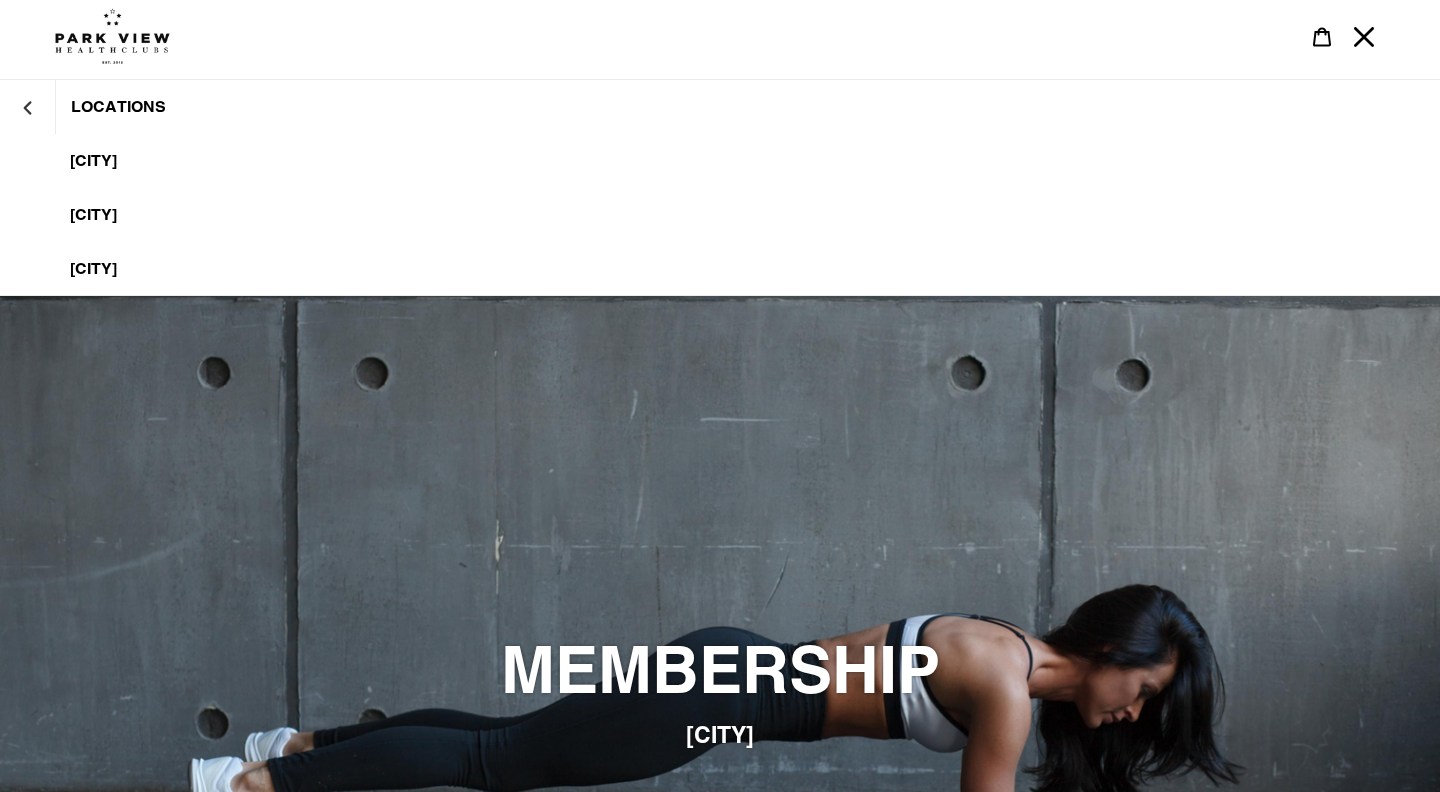 click on "Colindale" at bounding box center (93, 161) 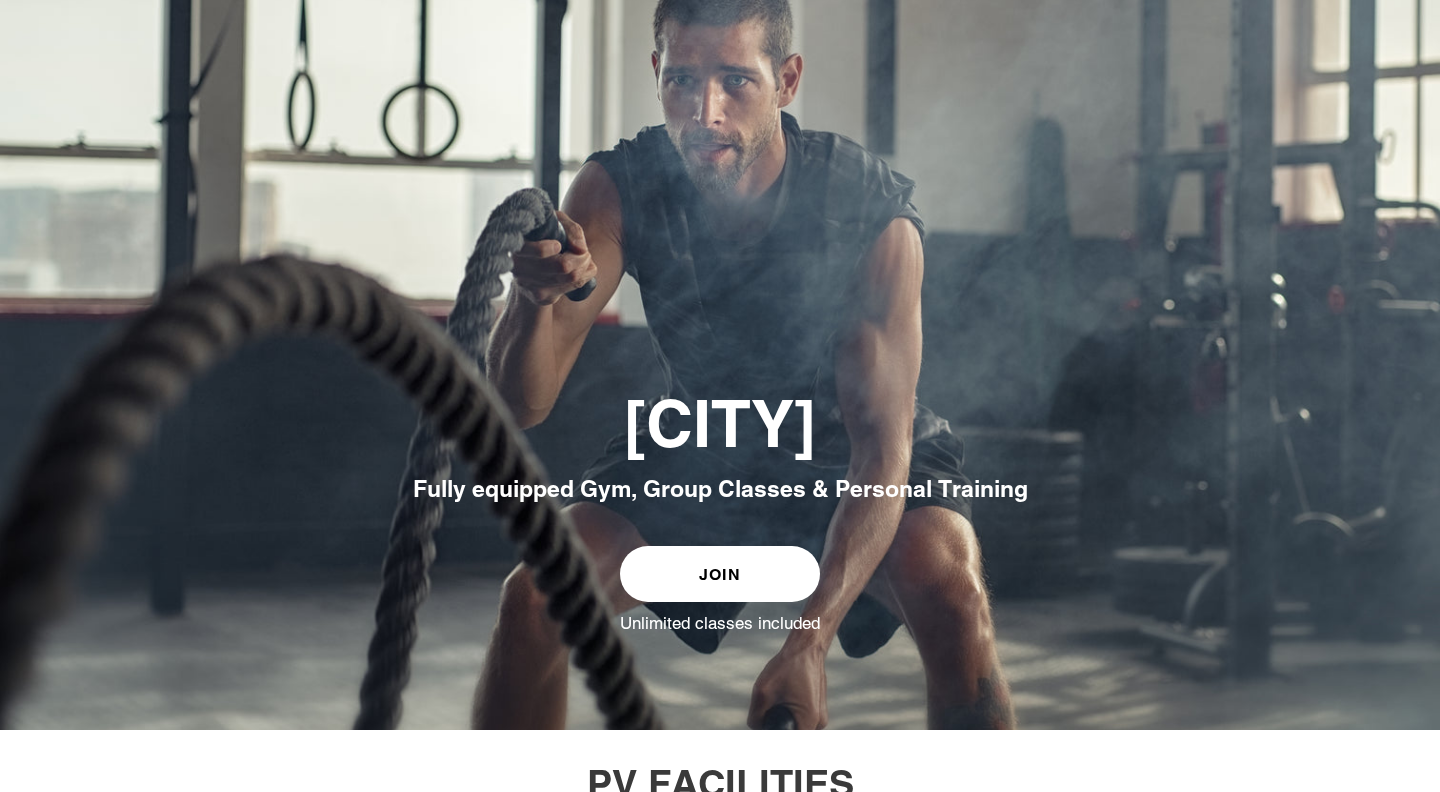 scroll, scrollTop: 0, scrollLeft: 0, axis: both 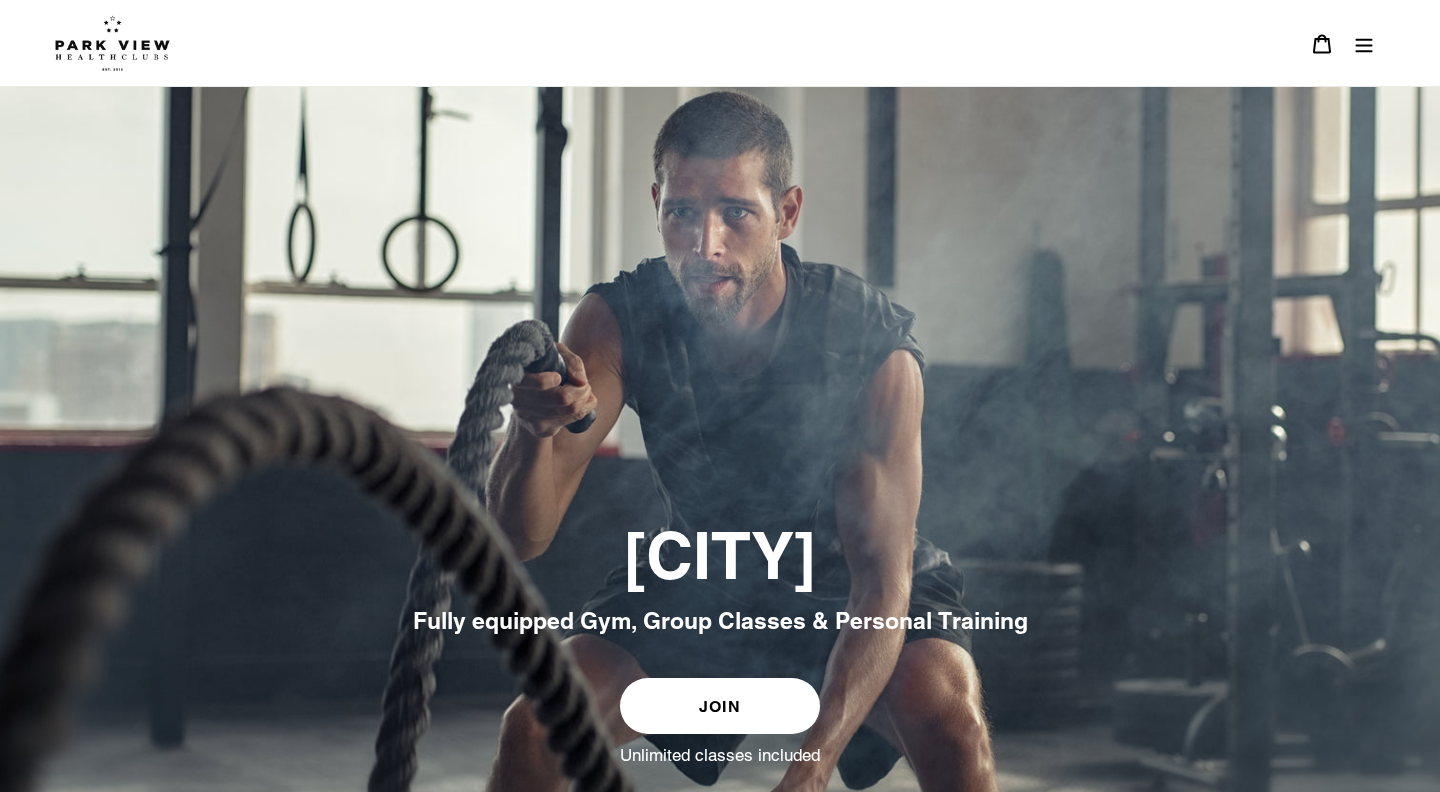 click at bounding box center [112, 43] 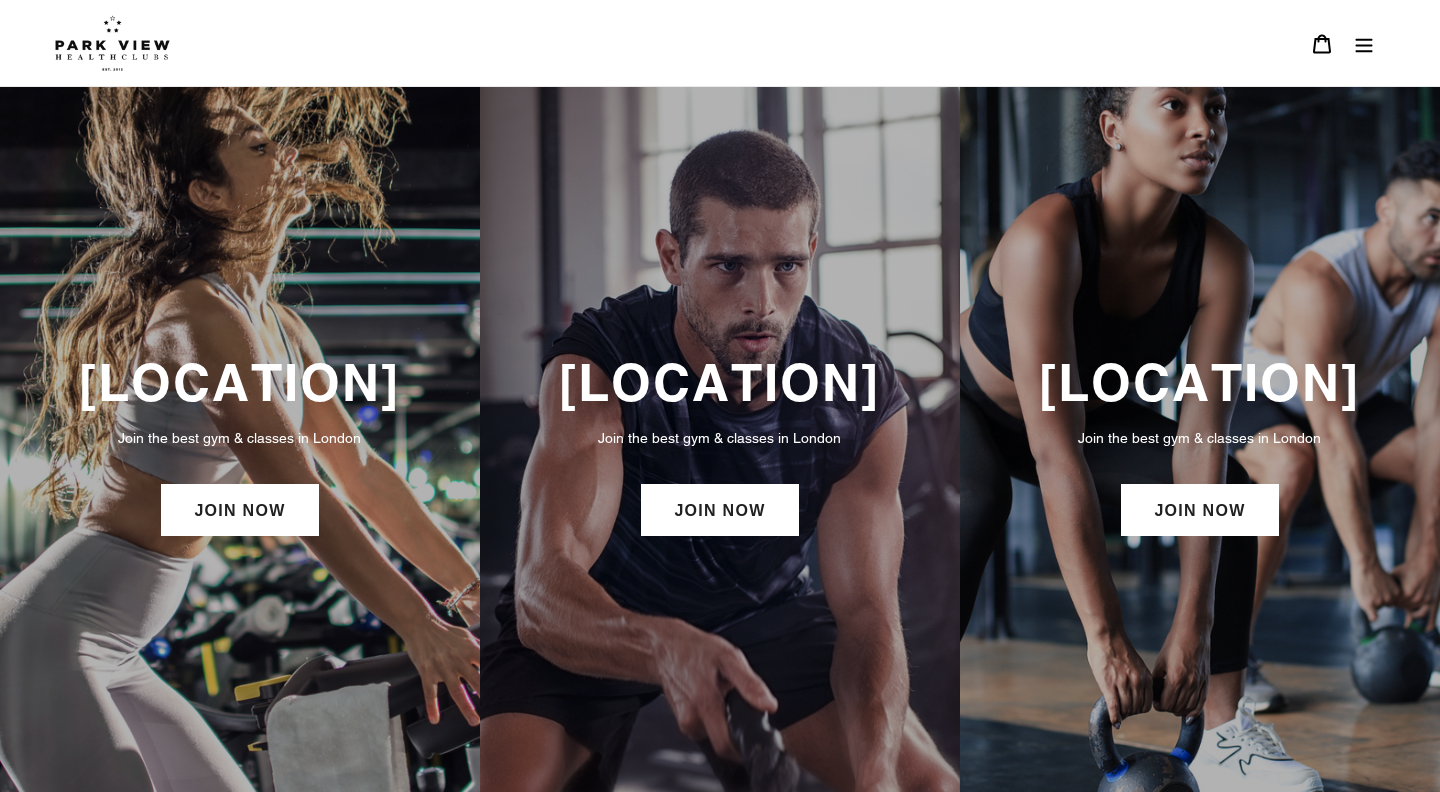 scroll, scrollTop: 0, scrollLeft: 0, axis: both 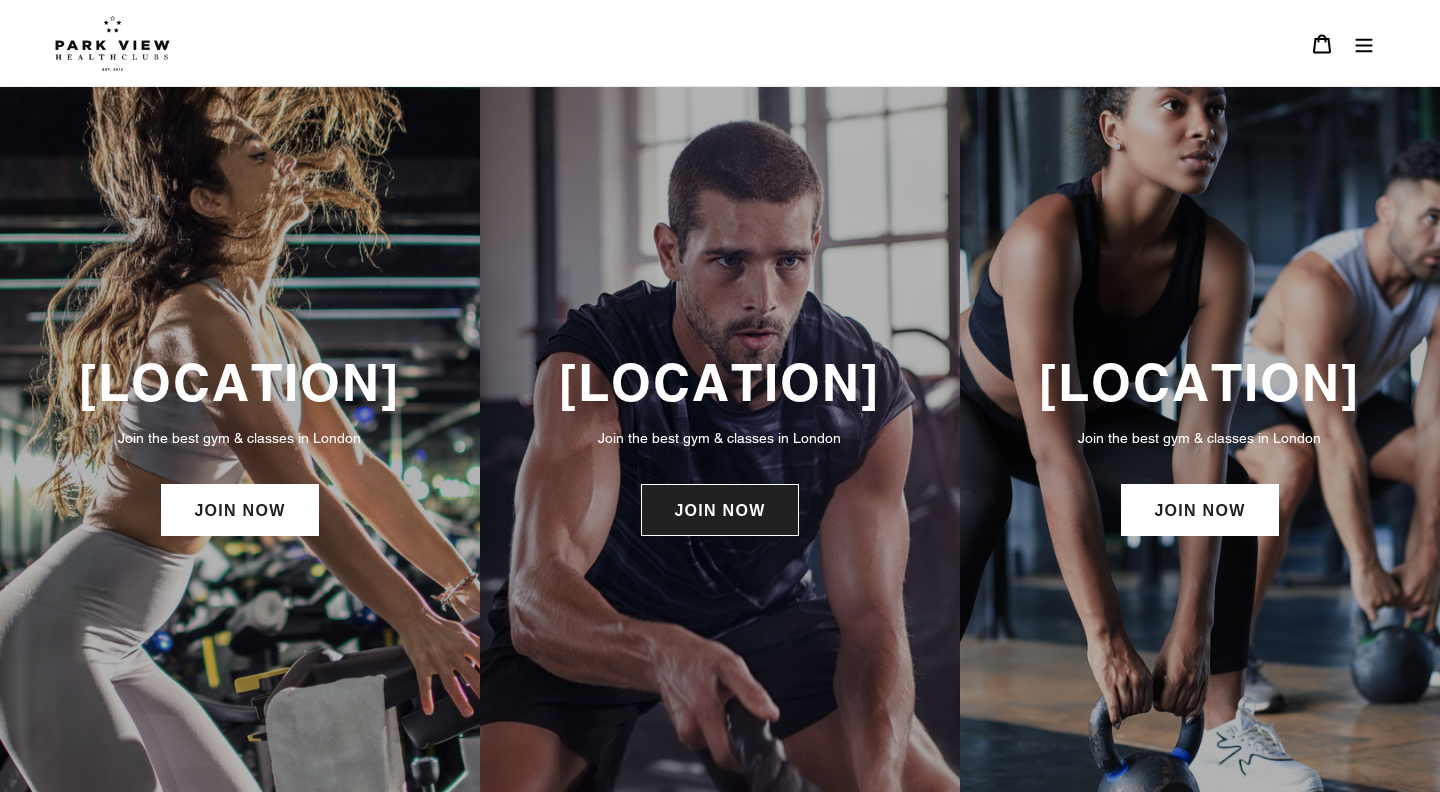 click on "JOIN NOW" at bounding box center (719, 510) 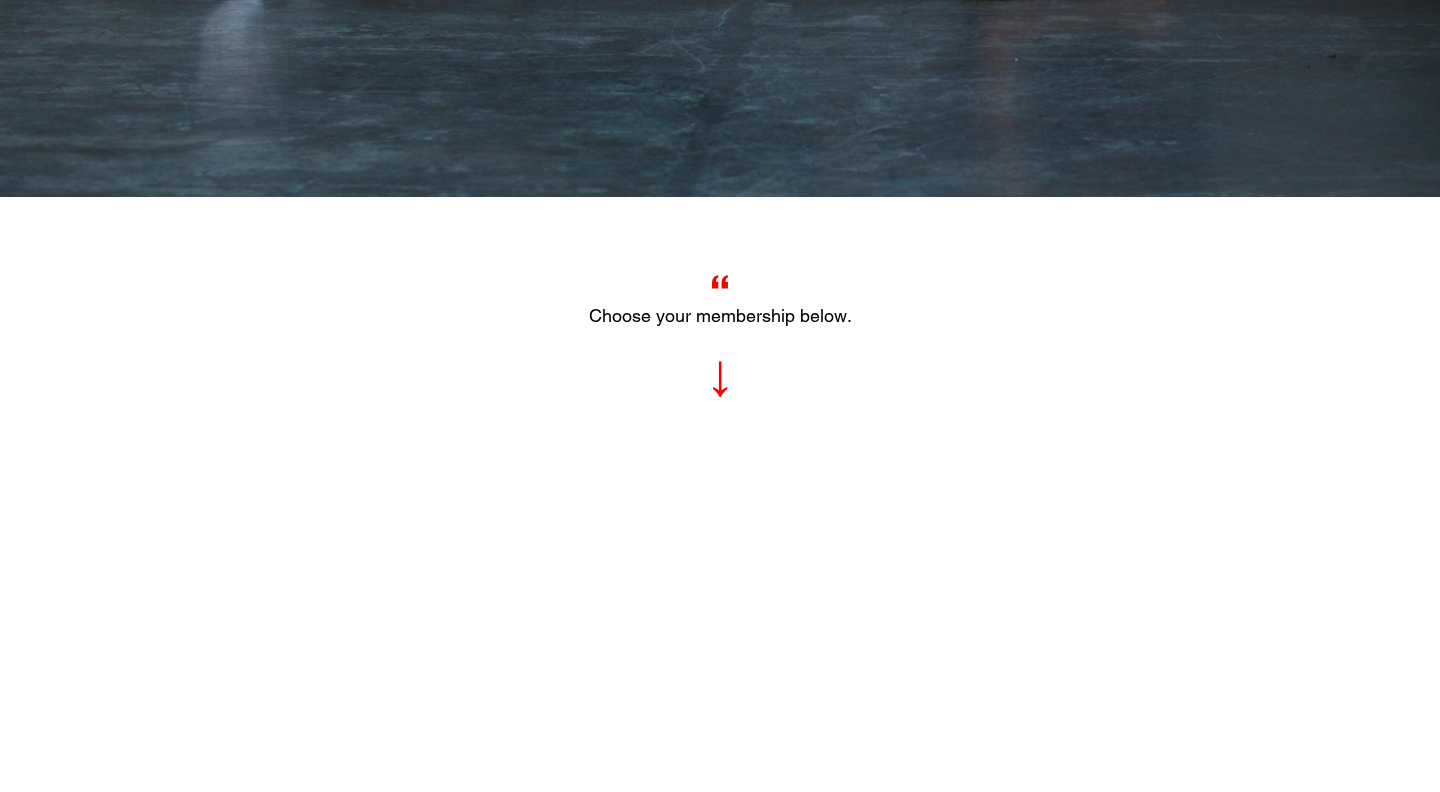 scroll, scrollTop: 661, scrollLeft: 0, axis: vertical 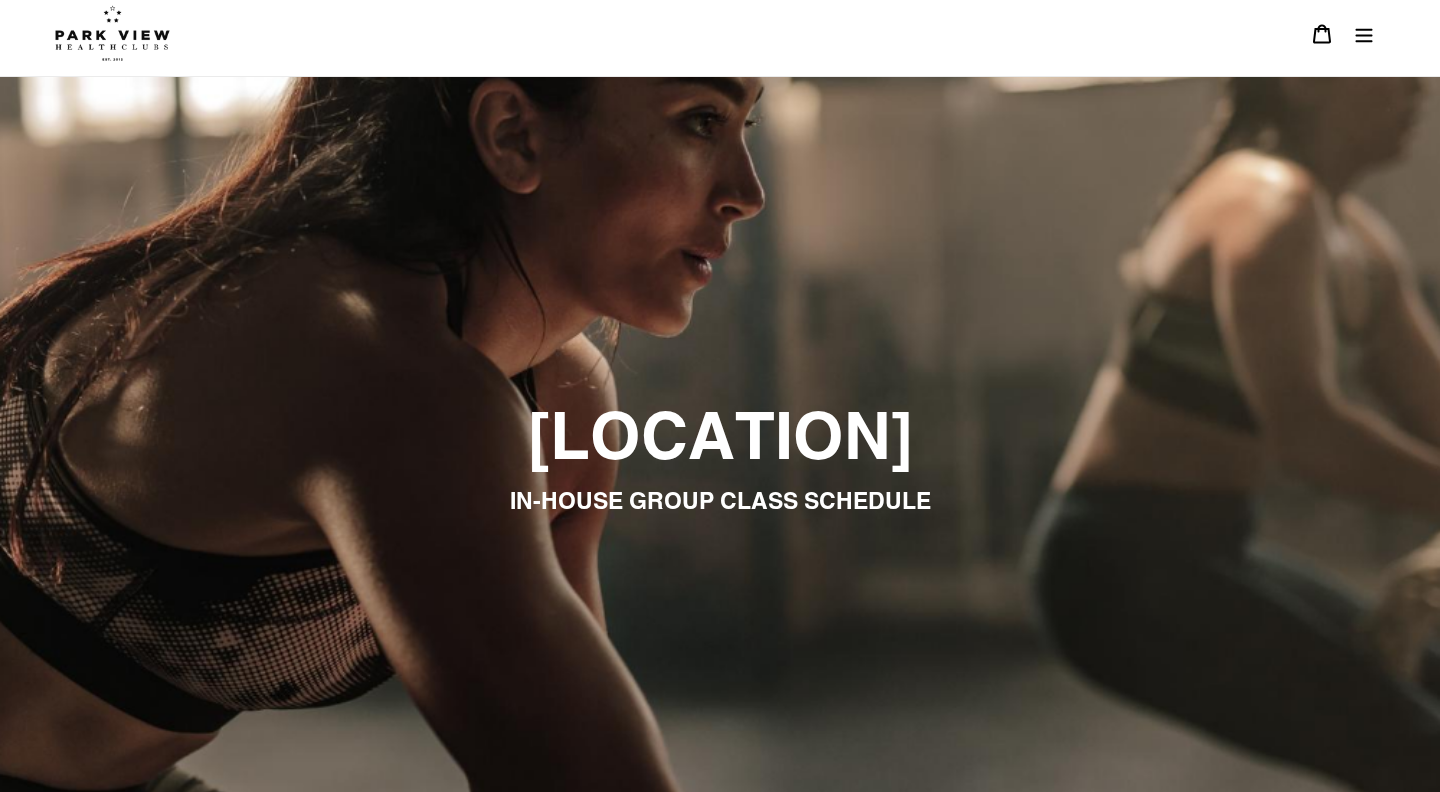 click 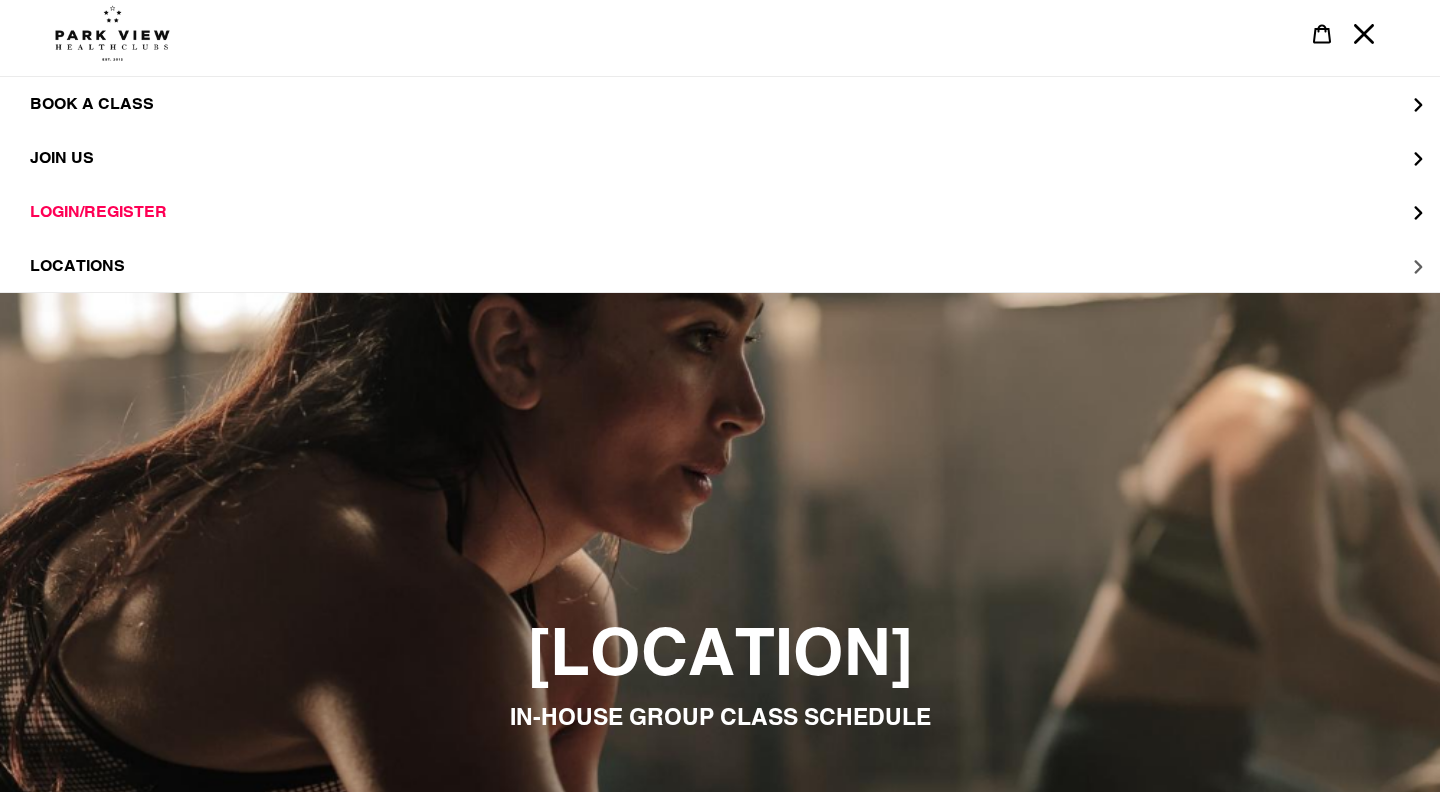 click on "LOCATIONS" at bounding box center (77, 266) 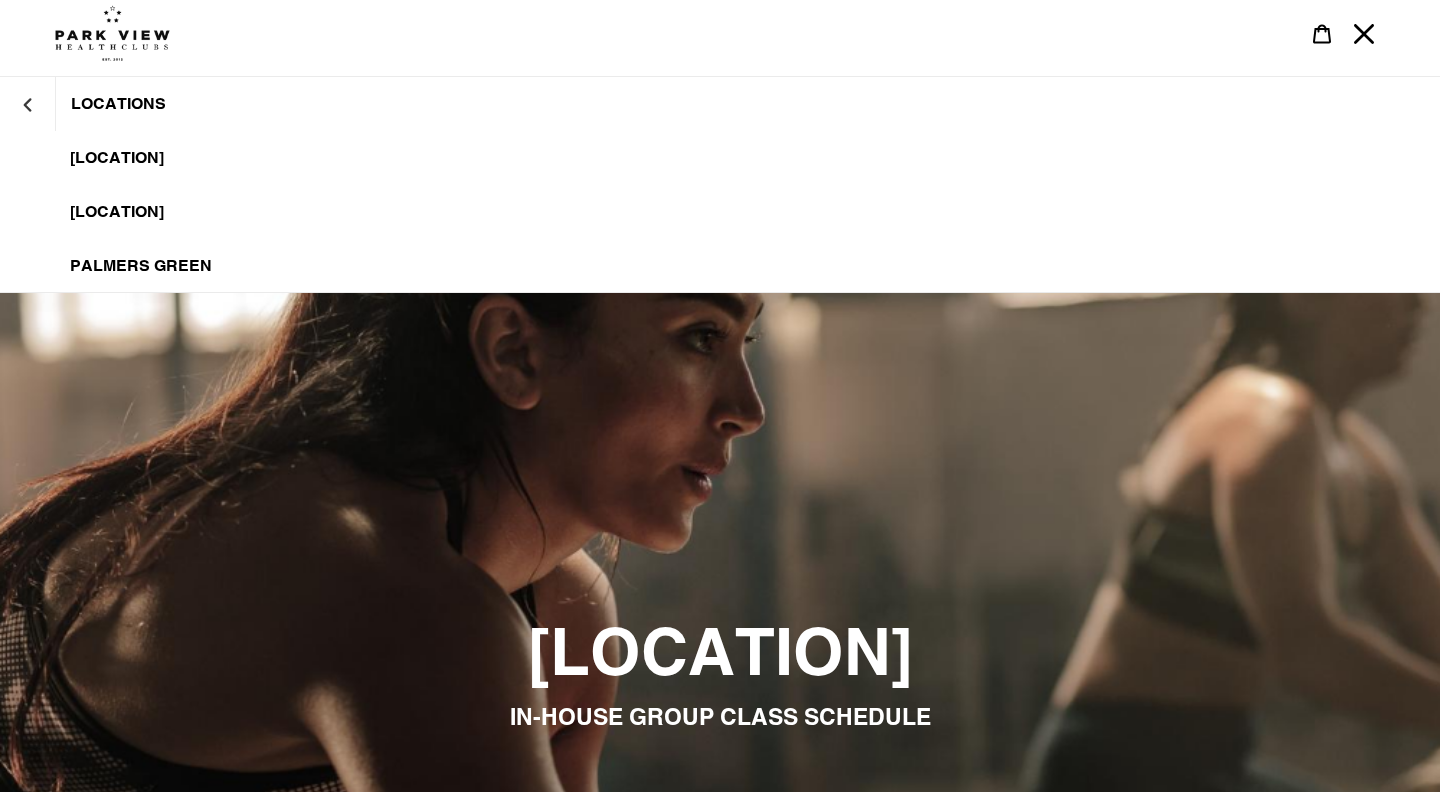click on "Colindale" at bounding box center (117, 158) 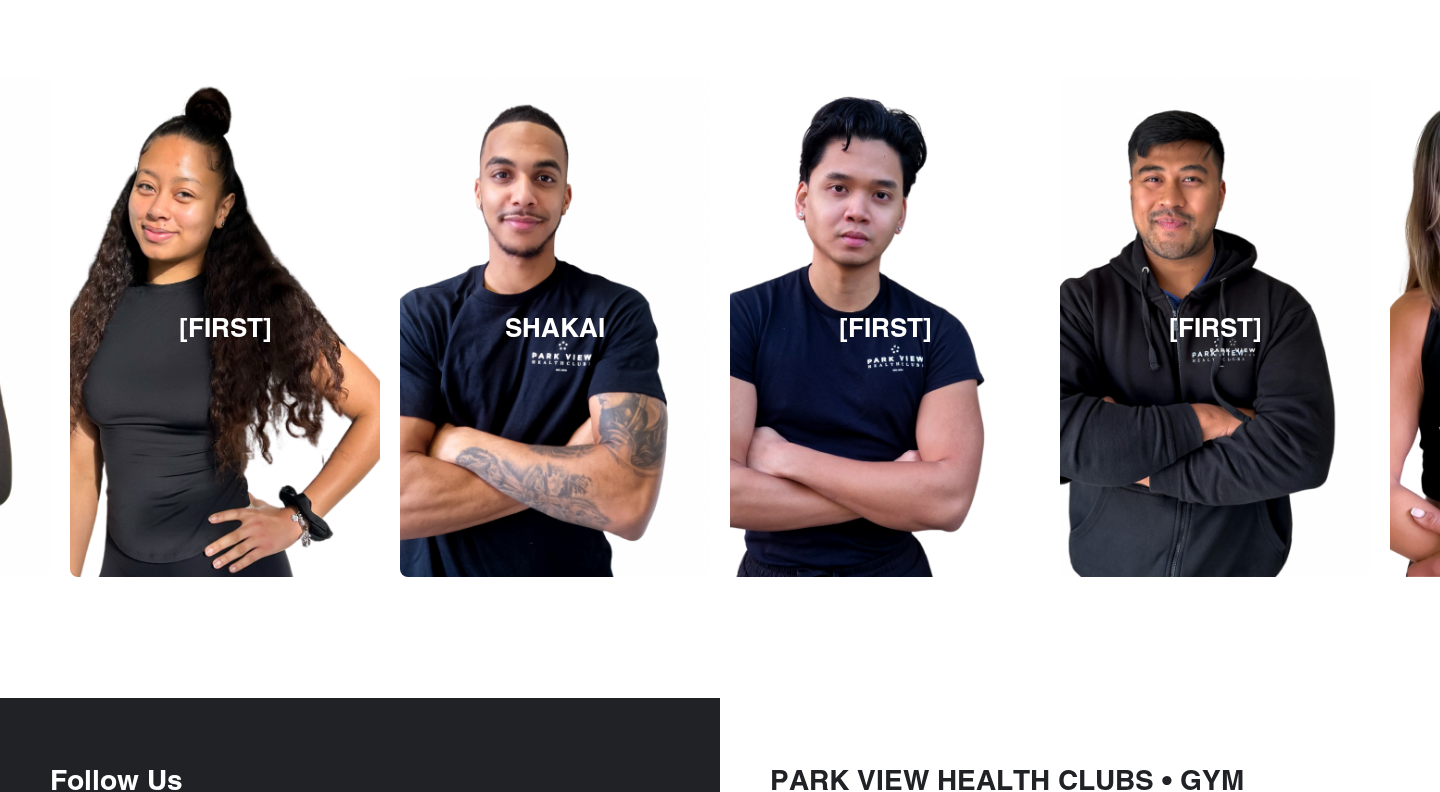 scroll, scrollTop: 3083, scrollLeft: 0, axis: vertical 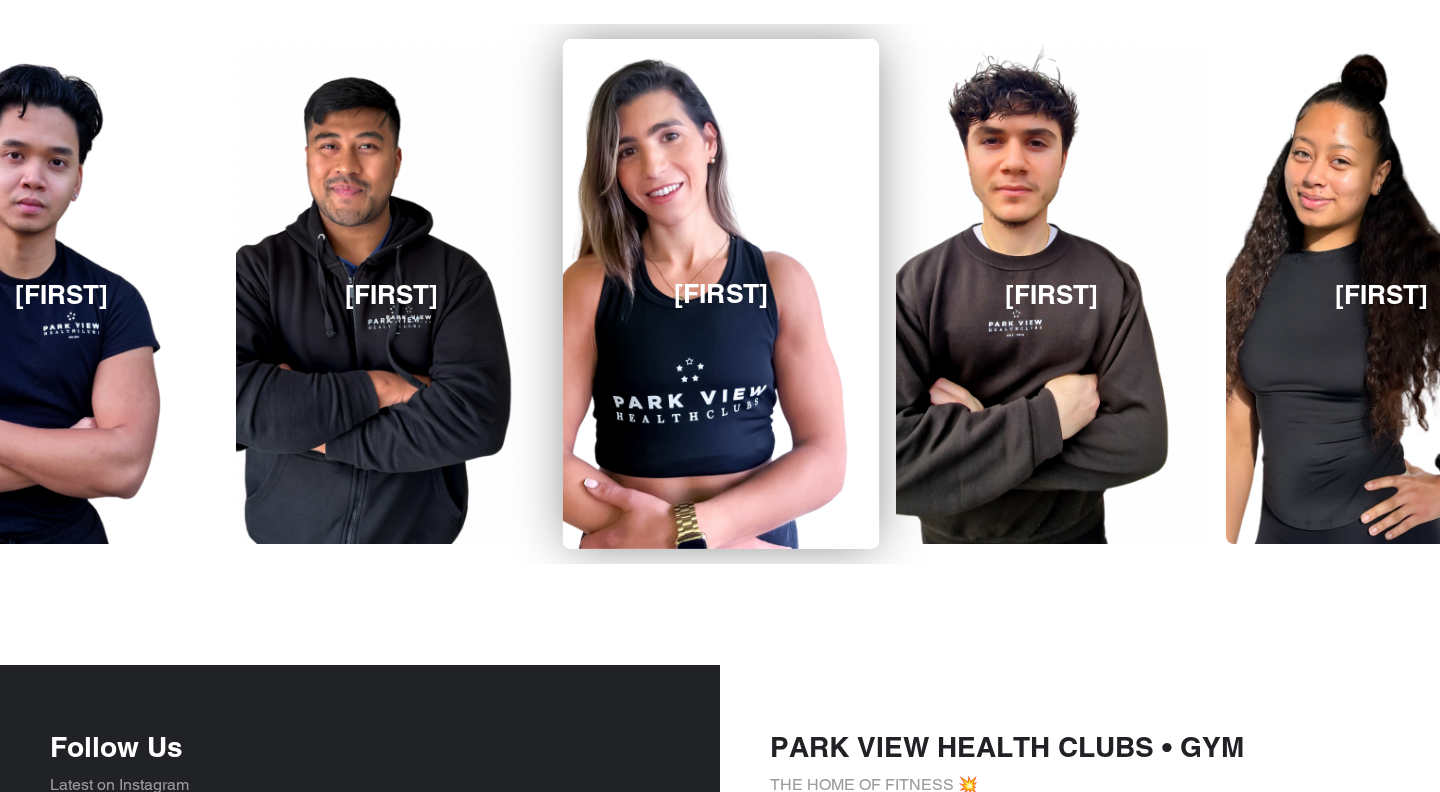 drag, startPoint x: 1436, startPoint y: 191, endPoint x: 612, endPoint y: 286, distance: 829.45825 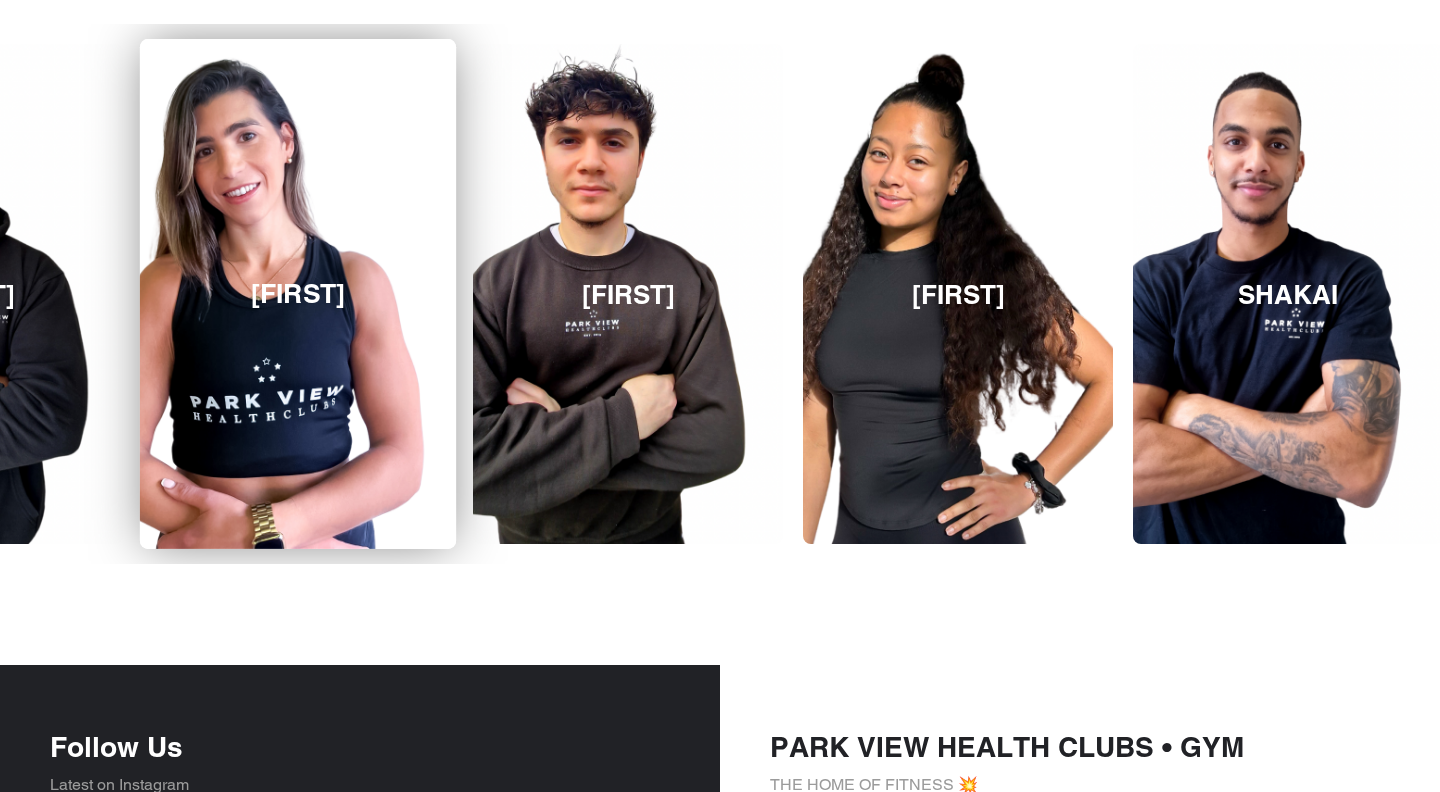 drag, startPoint x: 1240, startPoint y: 283, endPoint x: 323, endPoint y: 321, distance: 917.787 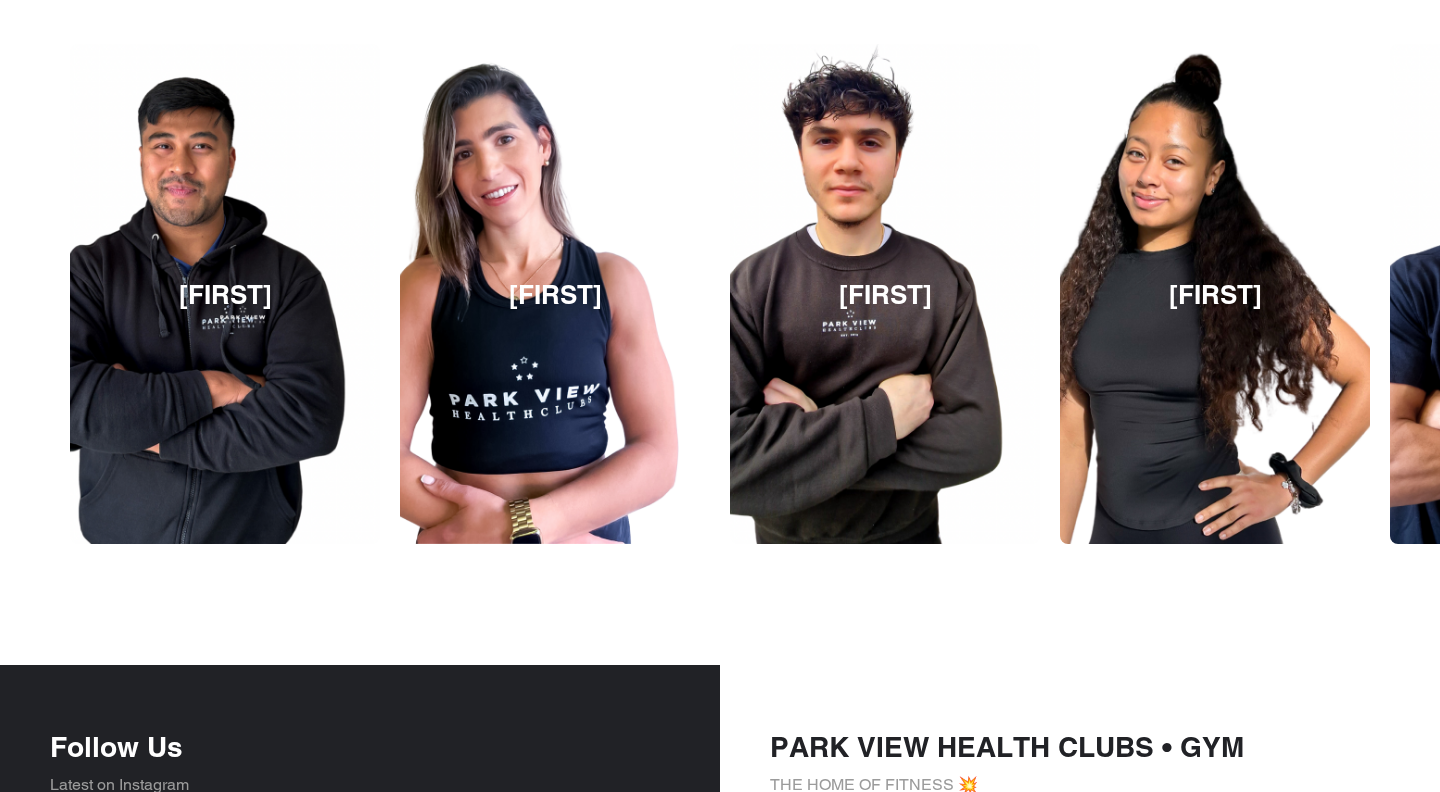 drag, startPoint x: 1122, startPoint y: 222, endPoint x: -3, endPoint y: 332, distance: 1130.365 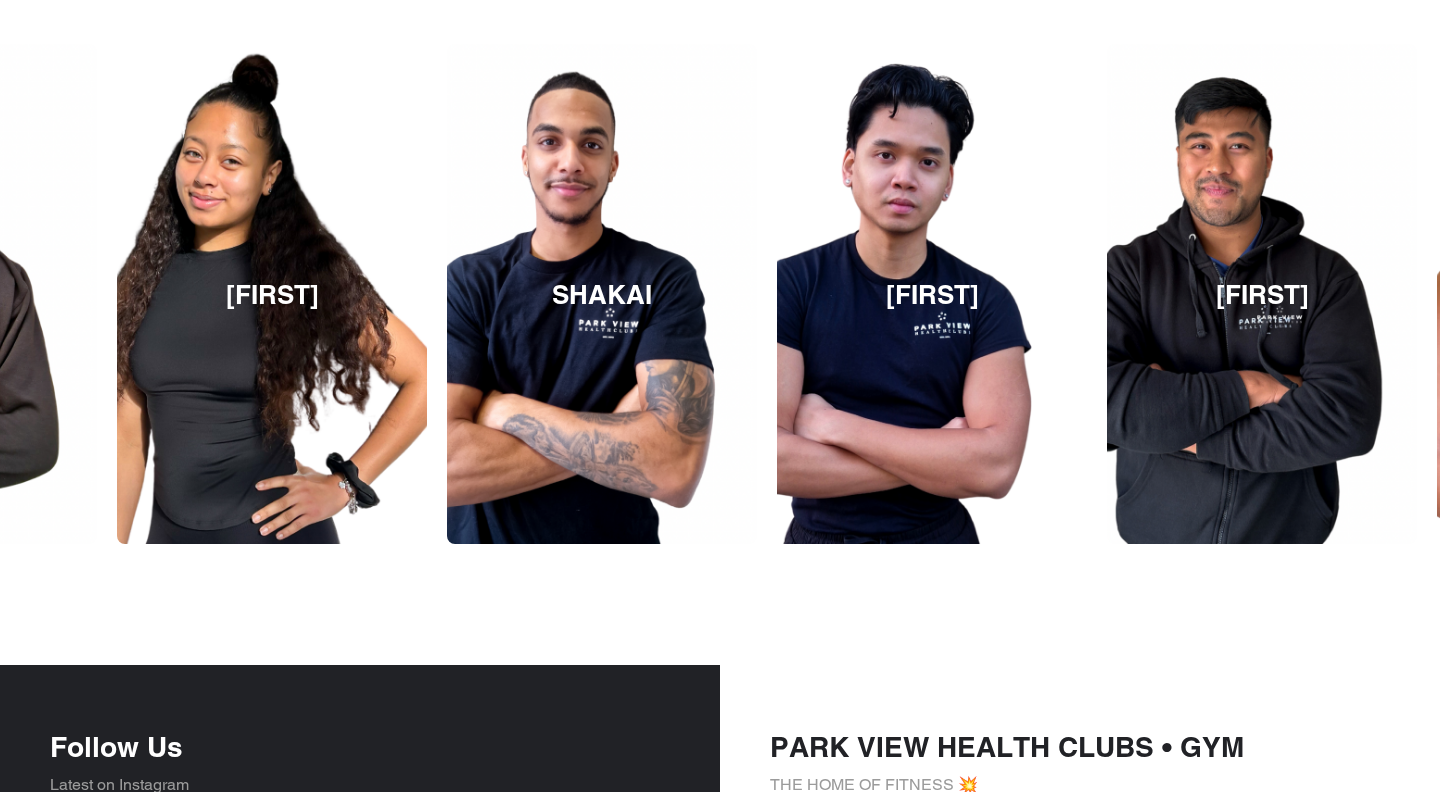 drag, startPoint x: 1377, startPoint y: 174, endPoint x: 127, endPoint y: 321, distance: 1258.6139 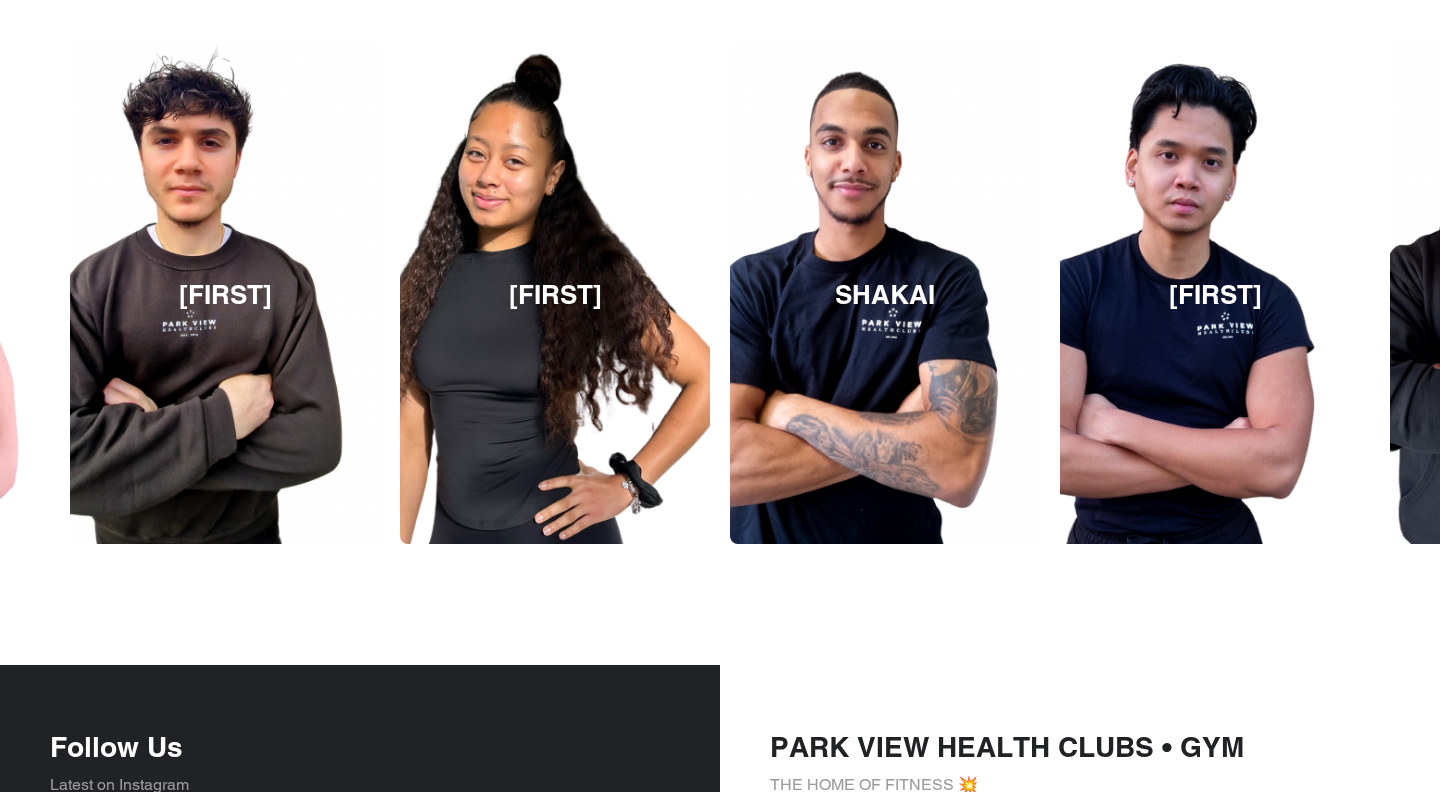 drag, startPoint x: 1290, startPoint y: 270, endPoint x: -3, endPoint y: 313, distance: 1293.7148 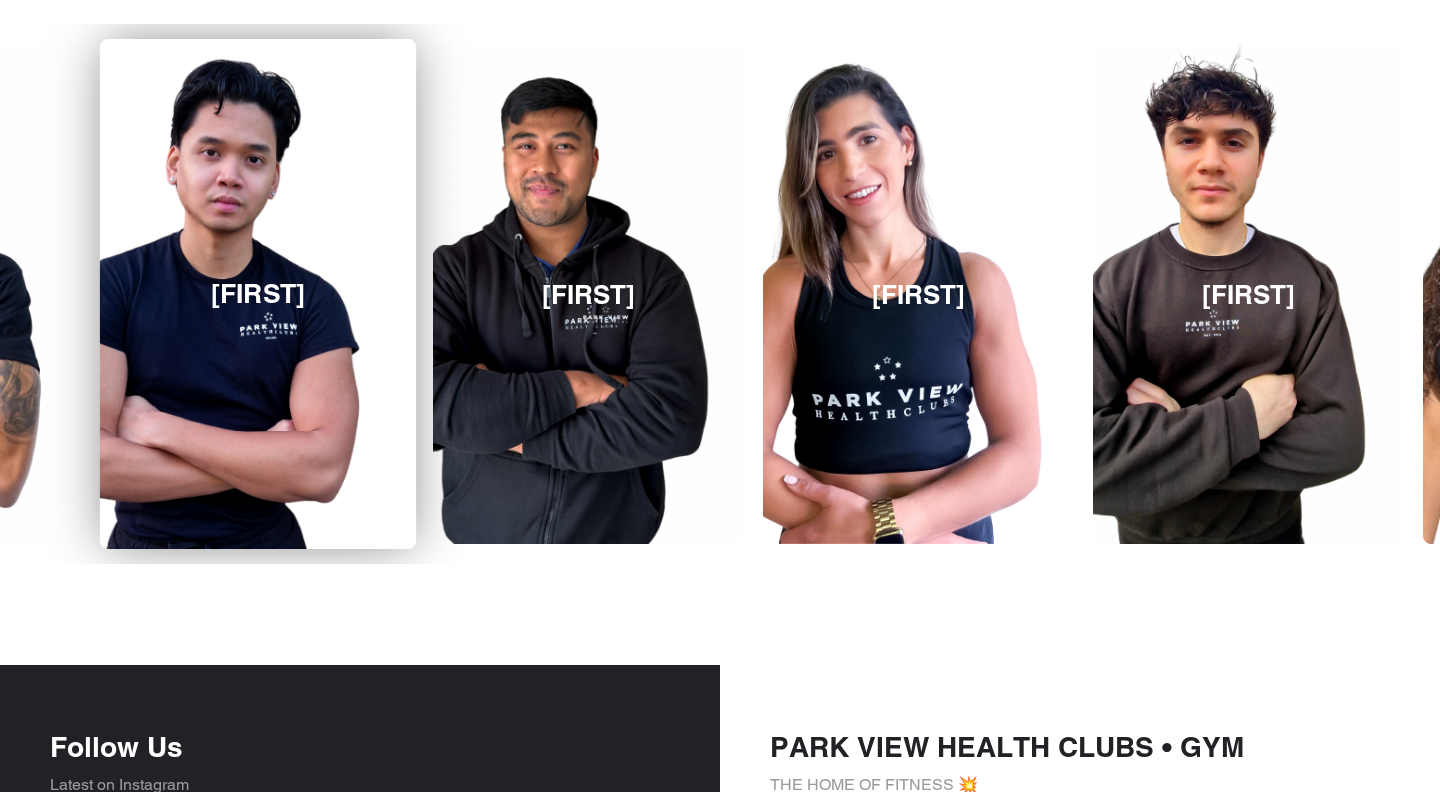 drag, startPoint x: 1260, startPoint y: 264, endPoint x: 303, endPoint y: 353, distance: 961.1295 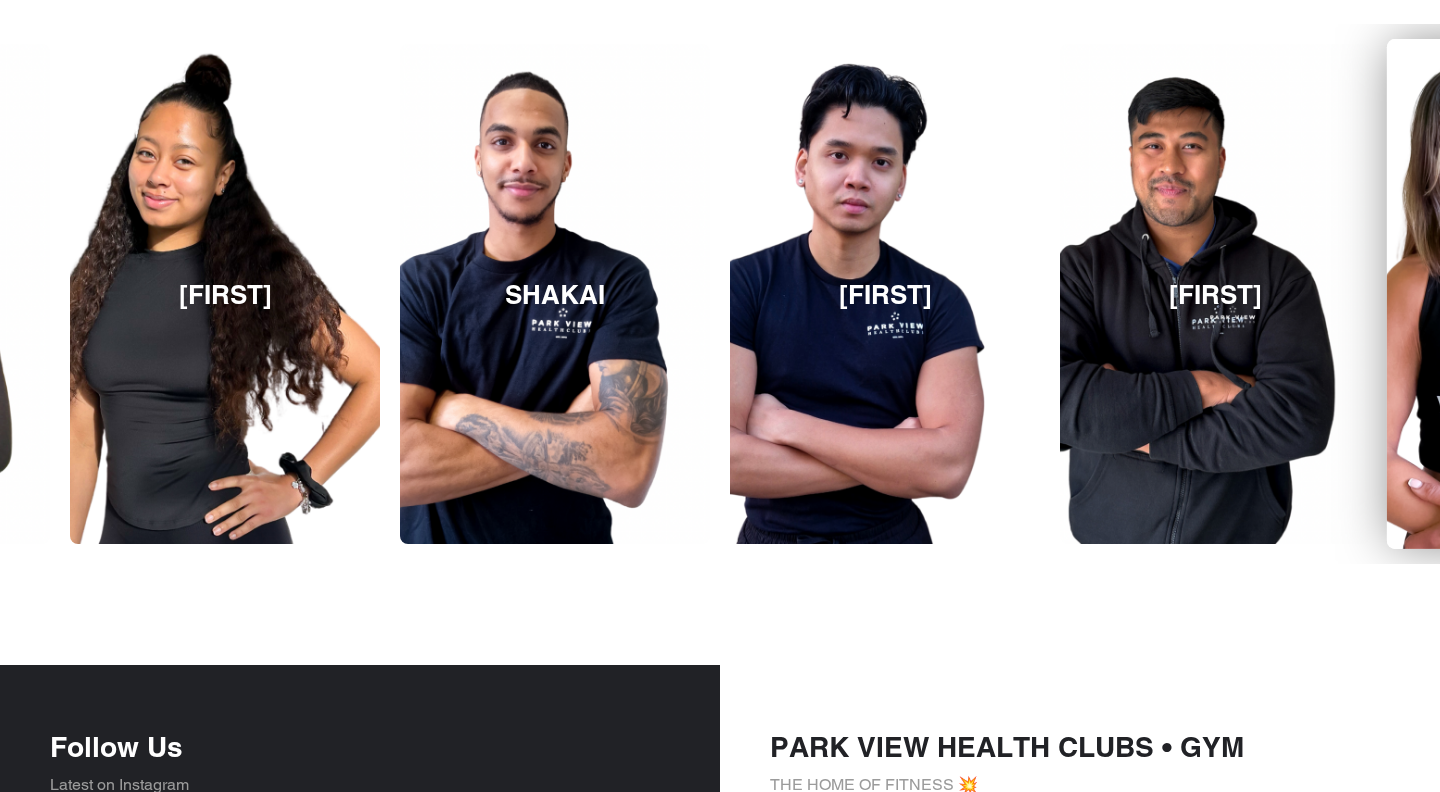 click on "[FIRST]" at bounding box center [1545, 294] 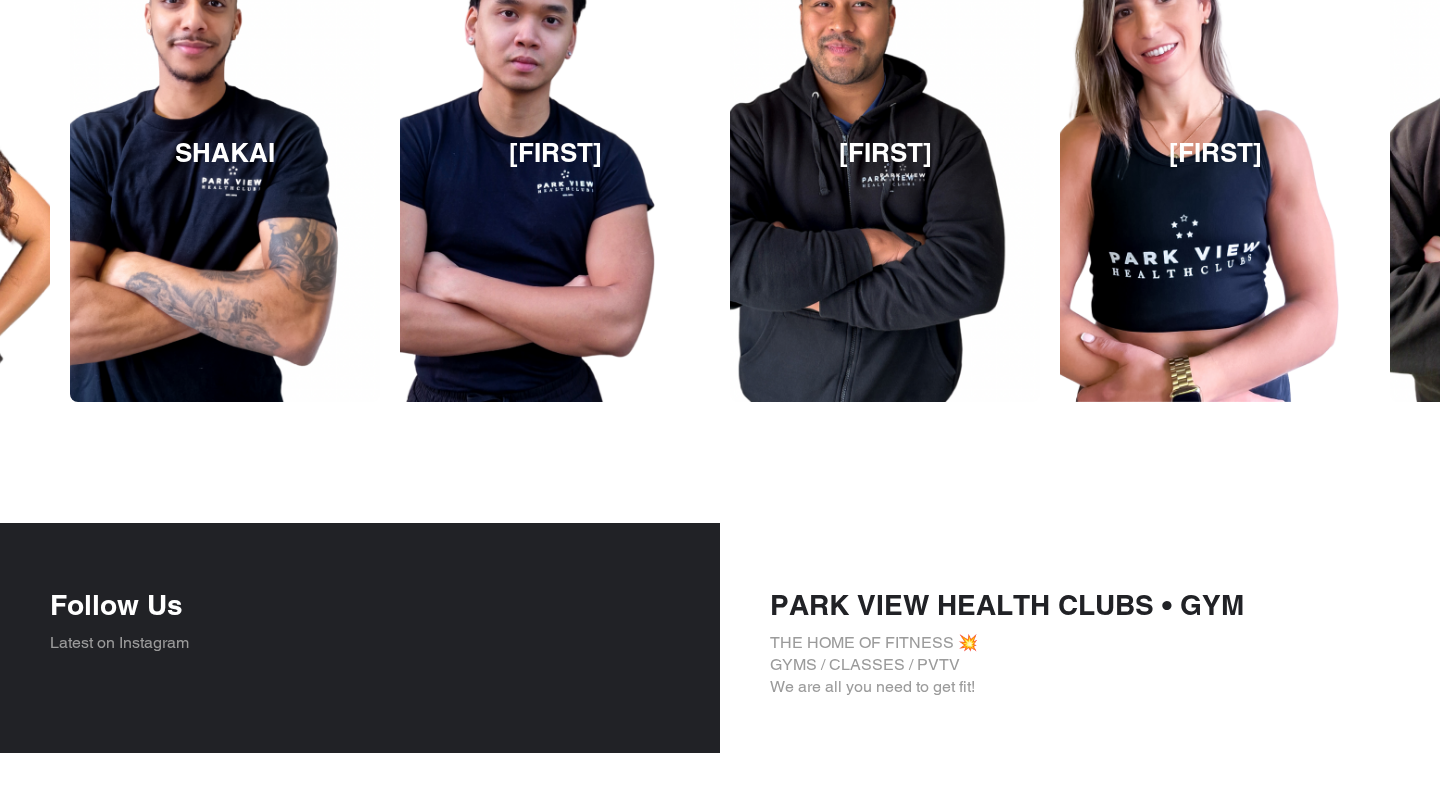 scroll, scrollTop: 3245, scrollLeft: 0, axis: vertical 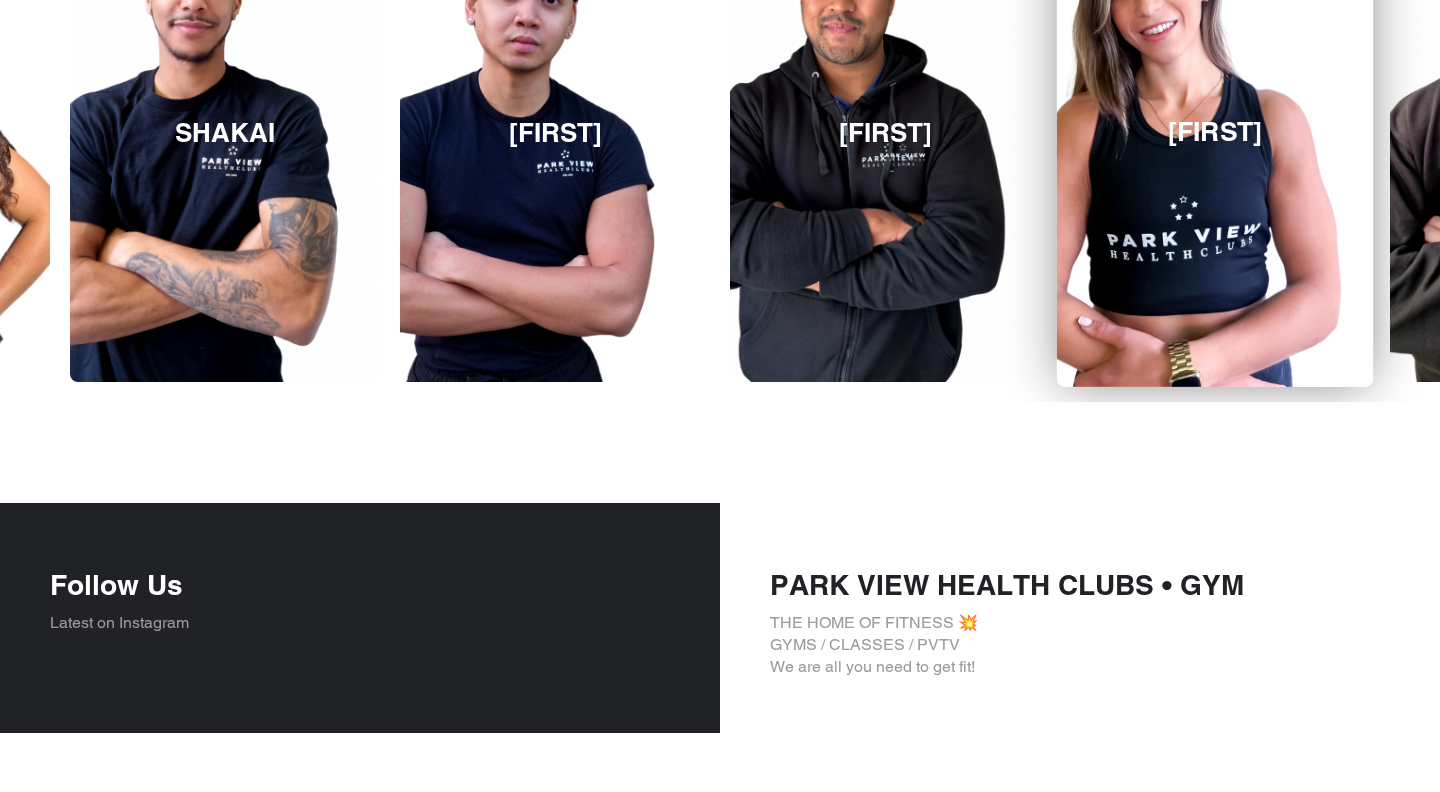 click on "[FIRST]" at bounding box center (1215, 132) 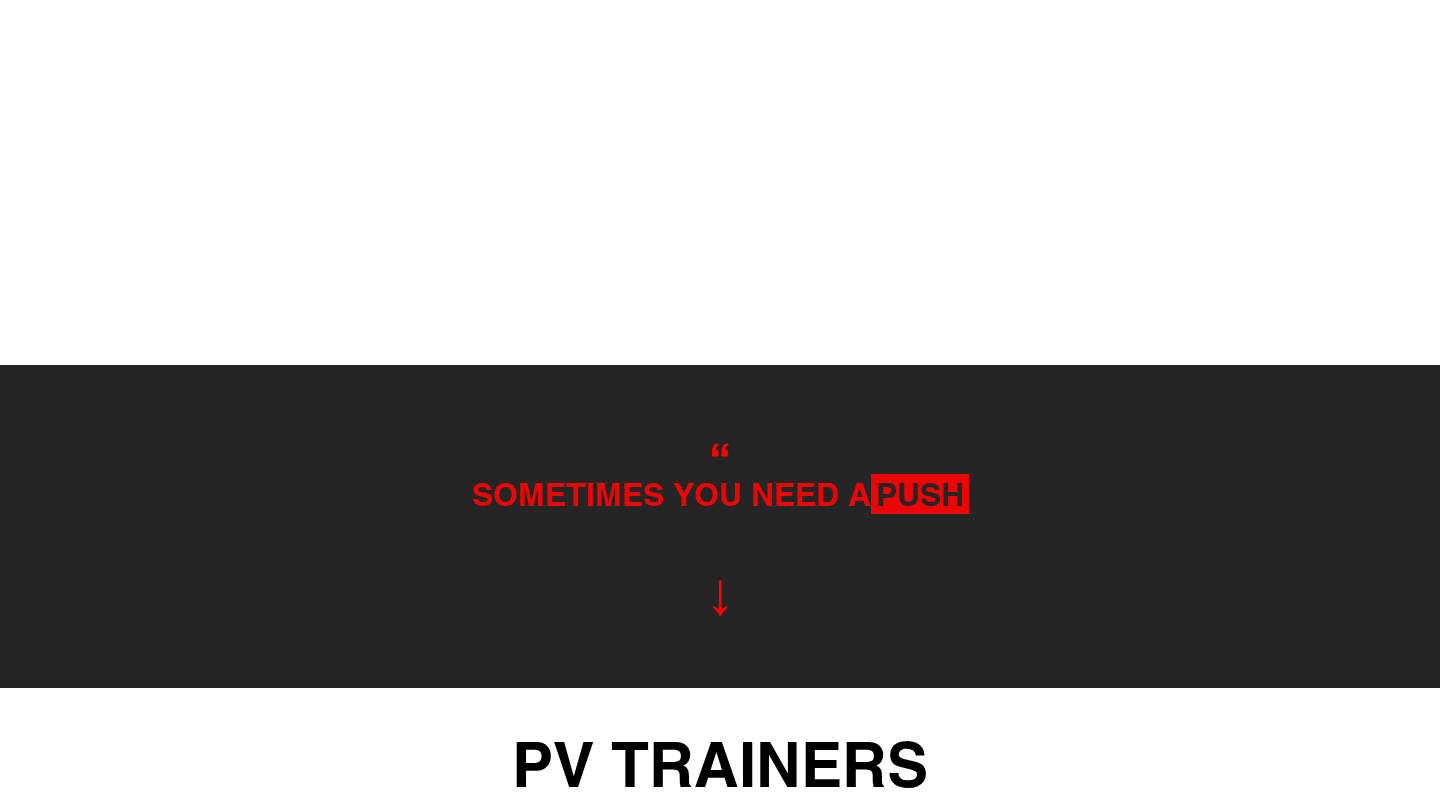 scroll, scrollTop: 2114, scrollLeft: 0, axis: vertical 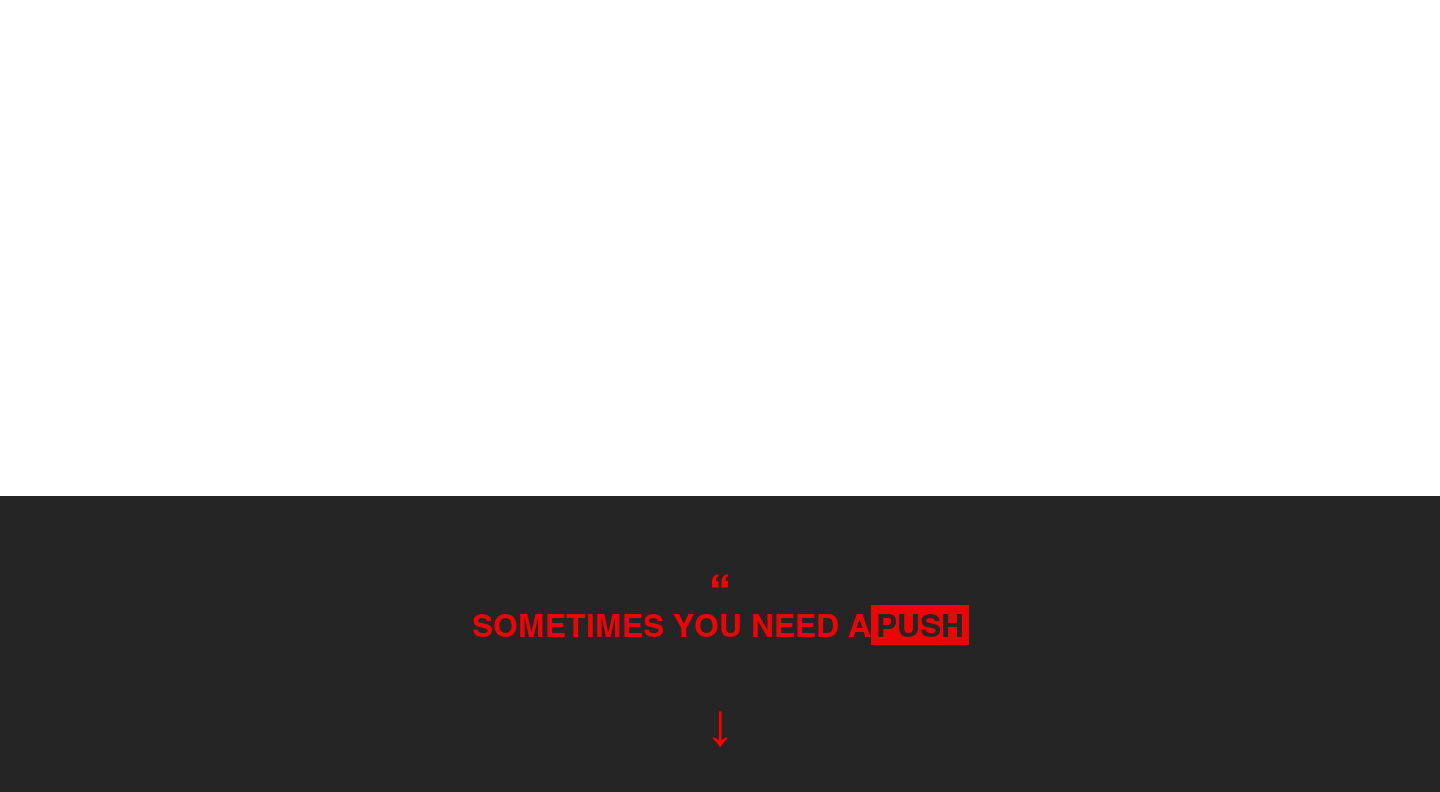 click on "SOMETIMES YOU NEED A  PUSH" at bounding box center (720, 657) 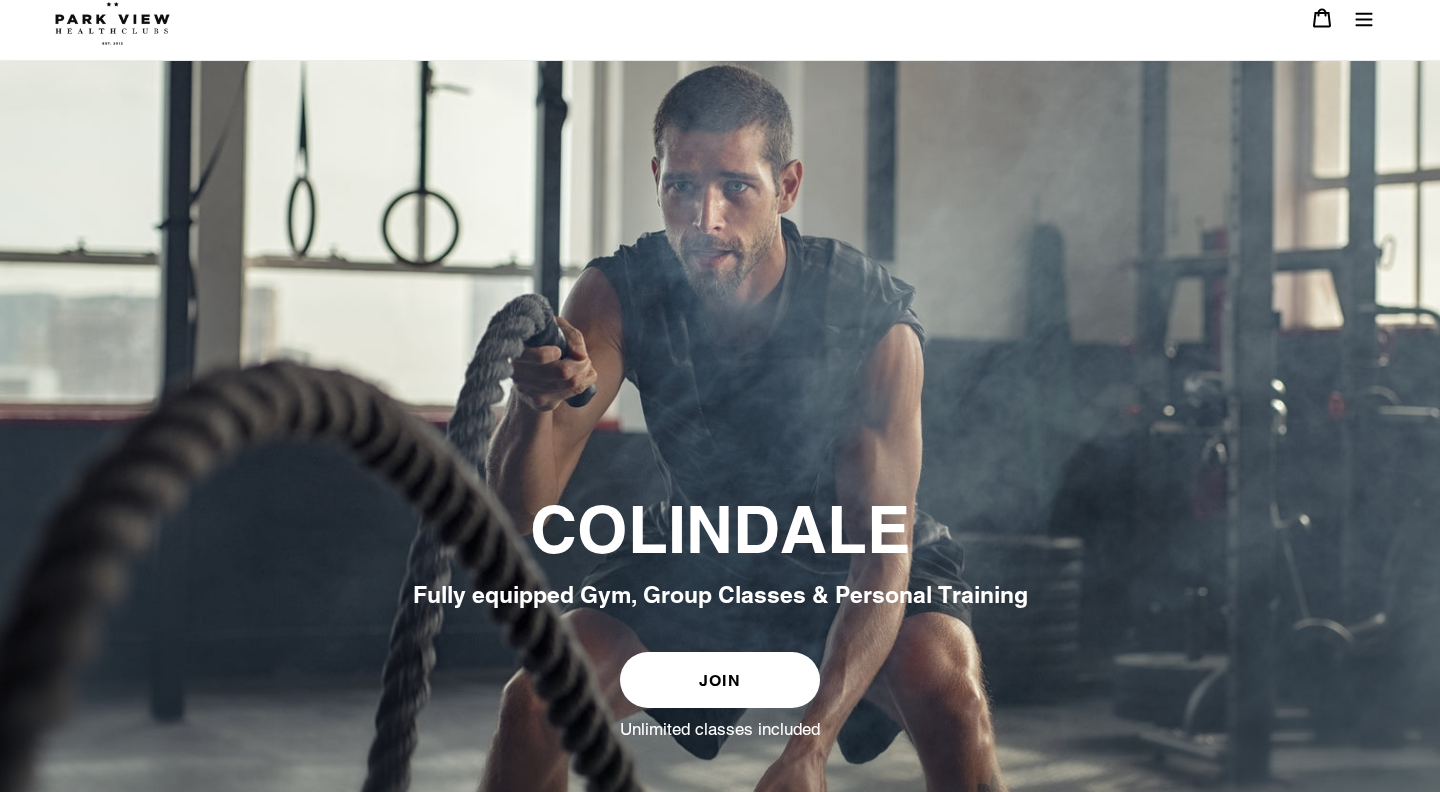 scroll, scrollTop: 0, scrollLeft: 0, axis: both 